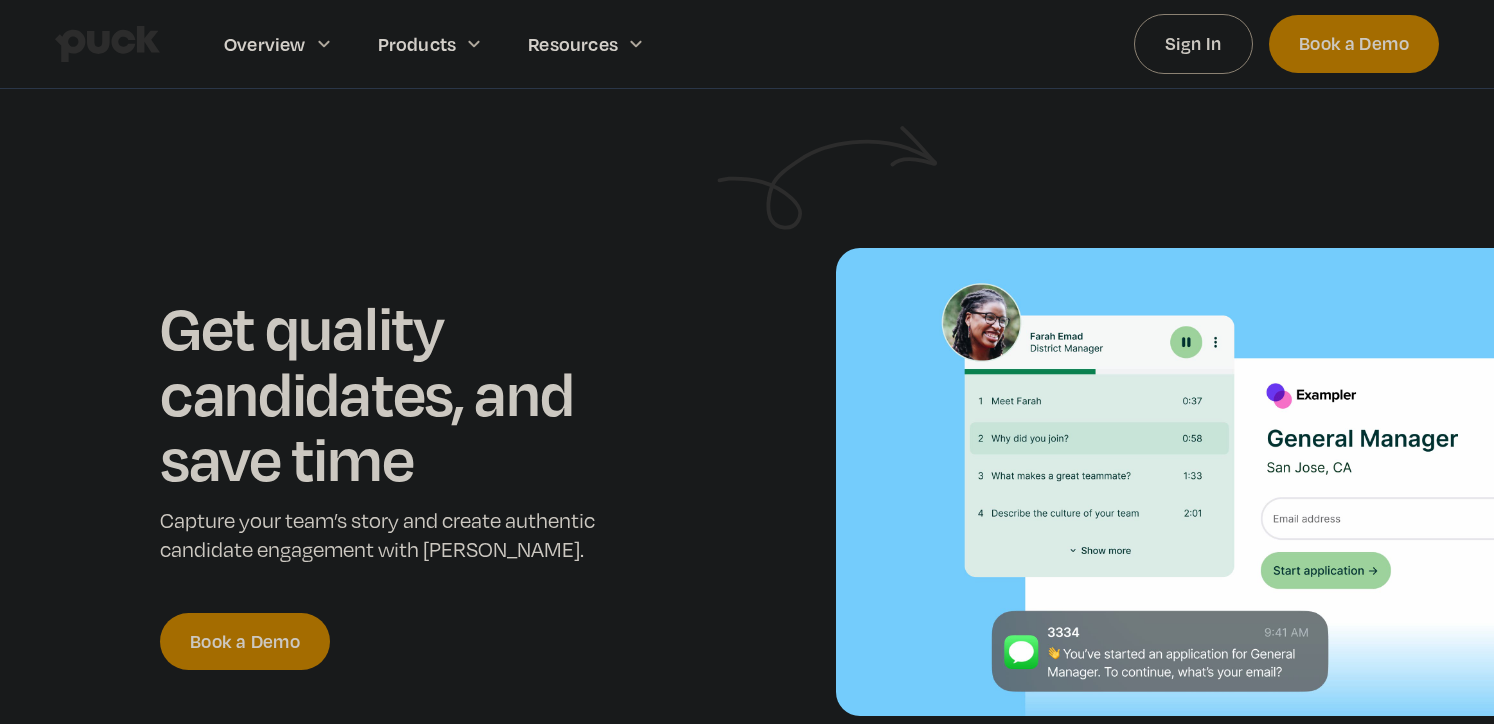 scroll, scrollTop: 0, scrollLeft: 0, axis: both 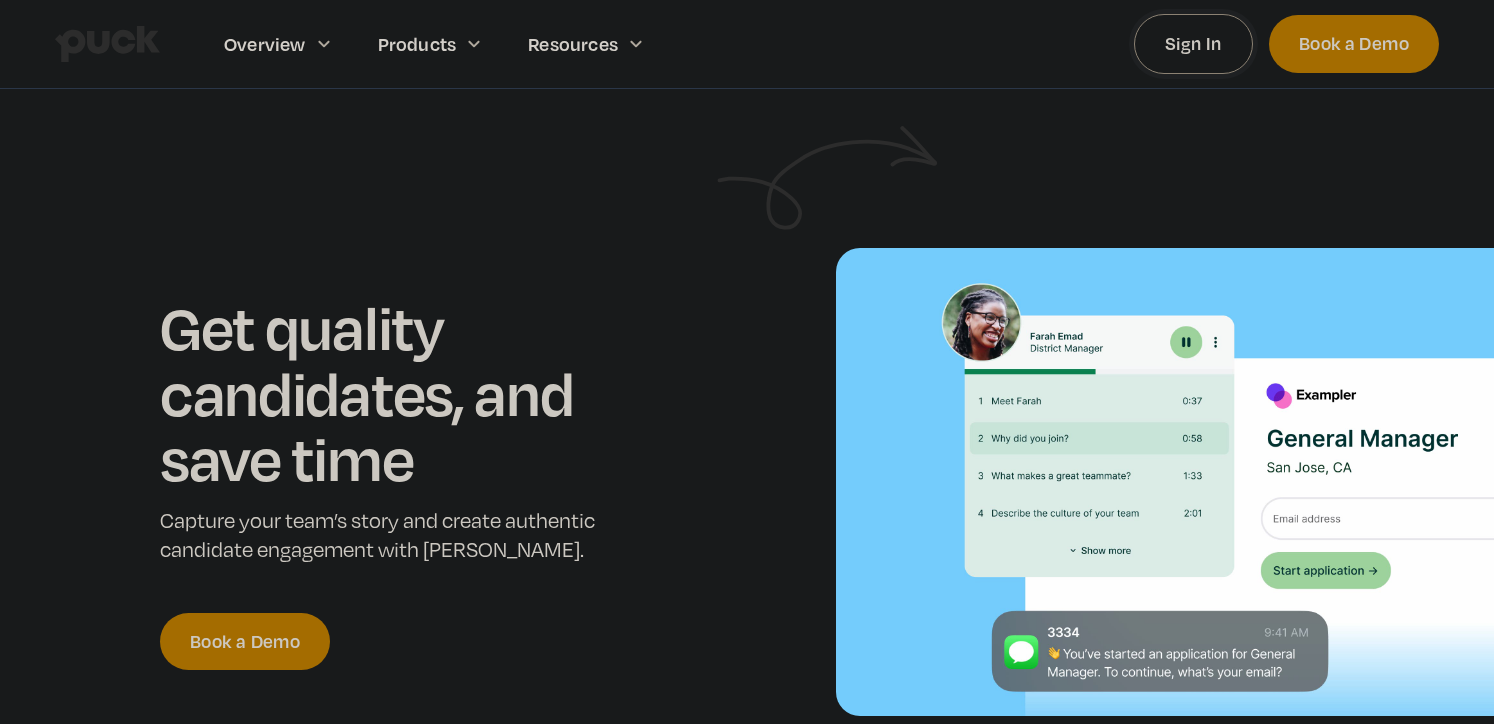 click on "Sign In" at bounding box center [1193, 43] 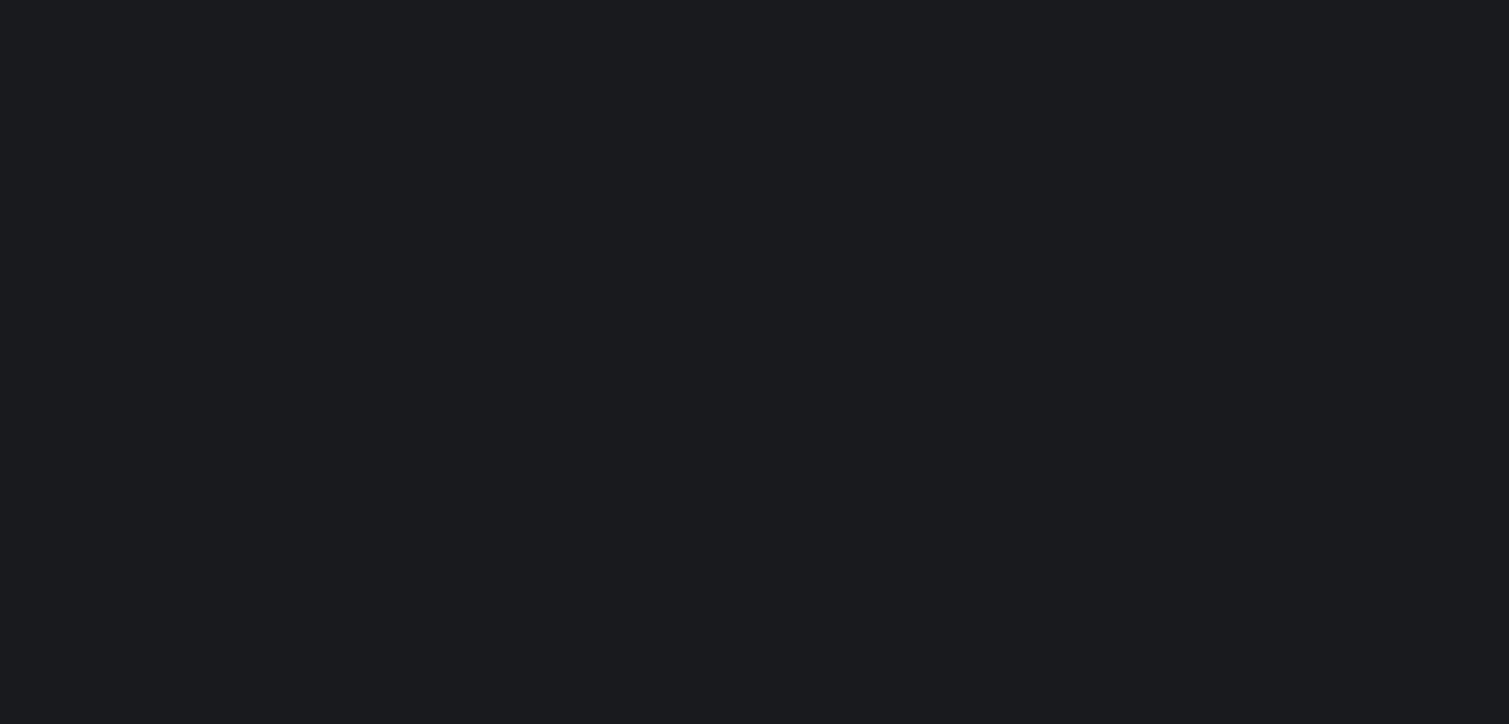 scroll, scrollTop: 0, scrollLeft: 0, axis: both 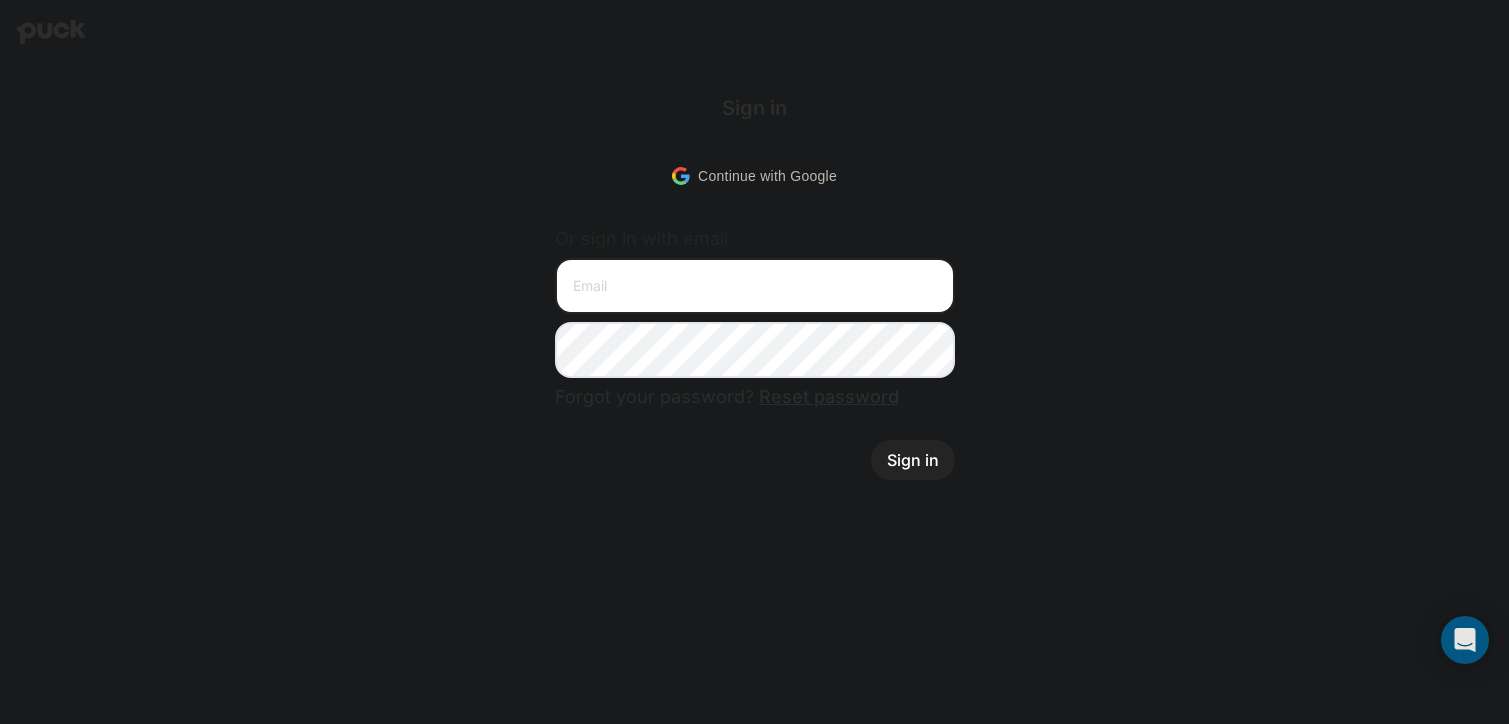 click at bounding box center (755, 286) 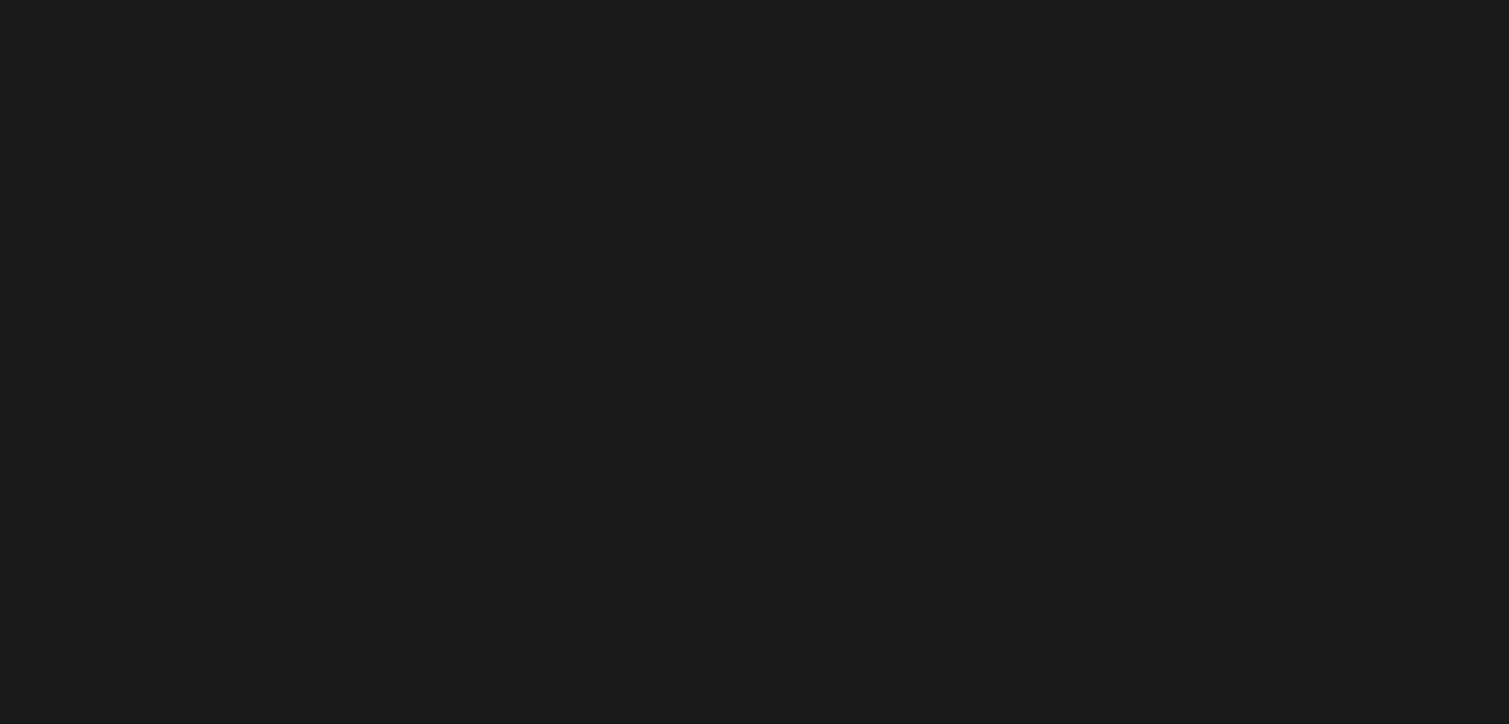 scroll, scrollTop: 0, scrollLeft: 0, axis: both 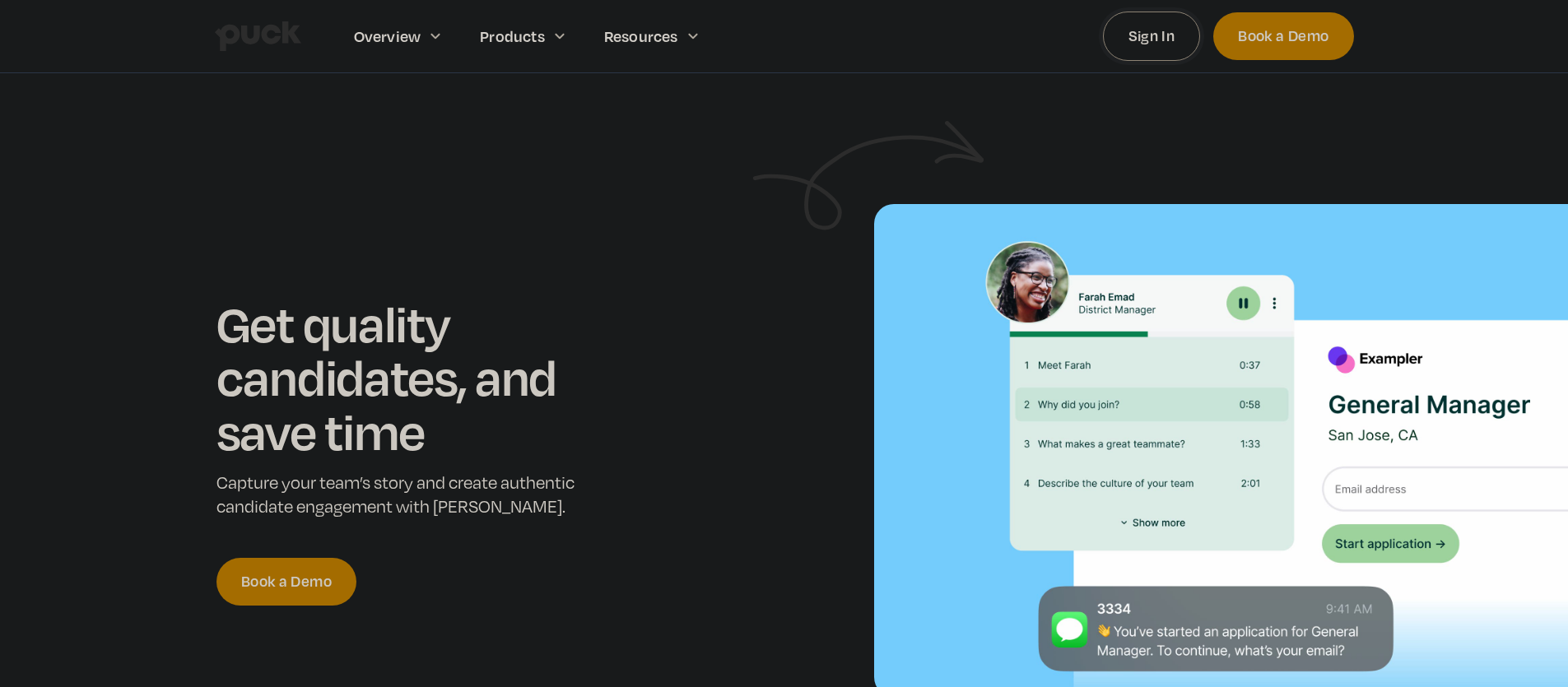 click on "Sign In" at bounding box center (1152, 35) 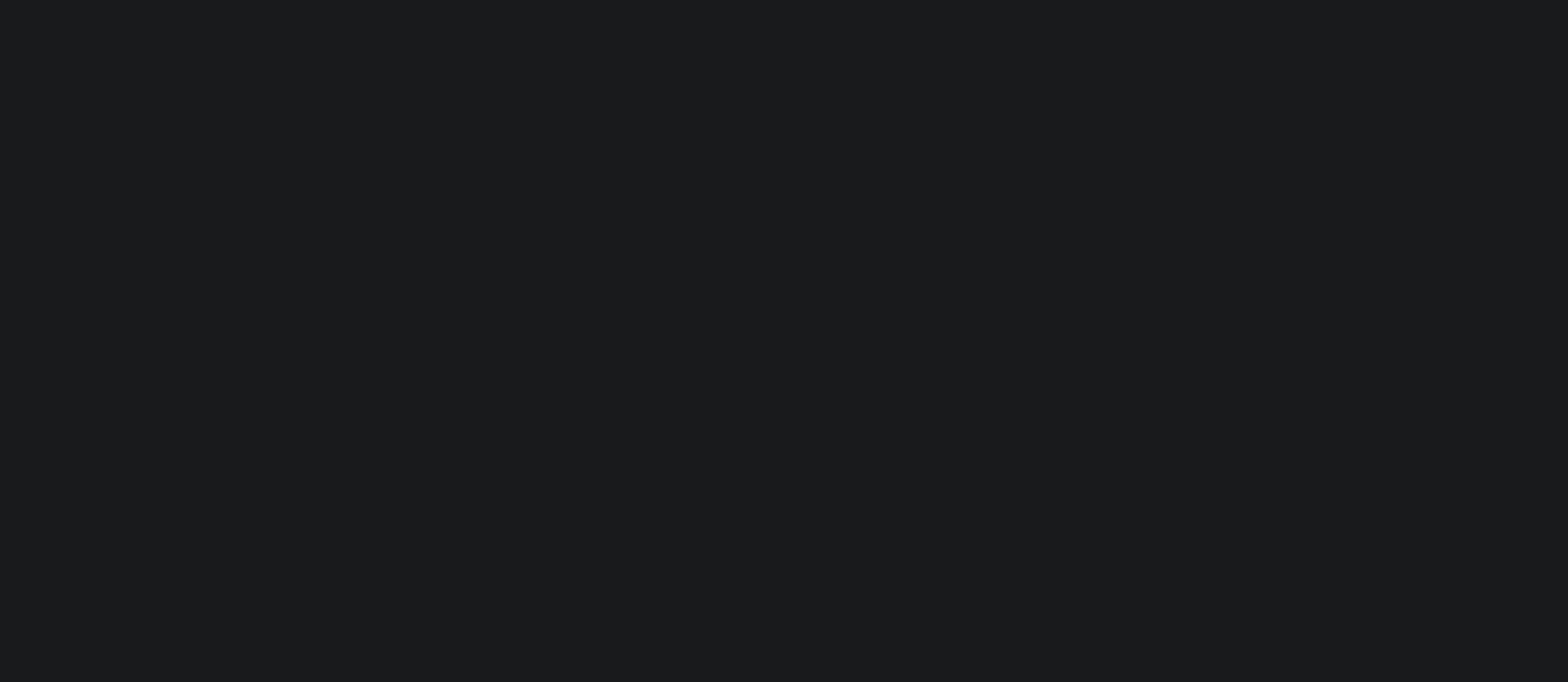 scroll, scrollTop: 0, scrollLeft: 0, axis: both 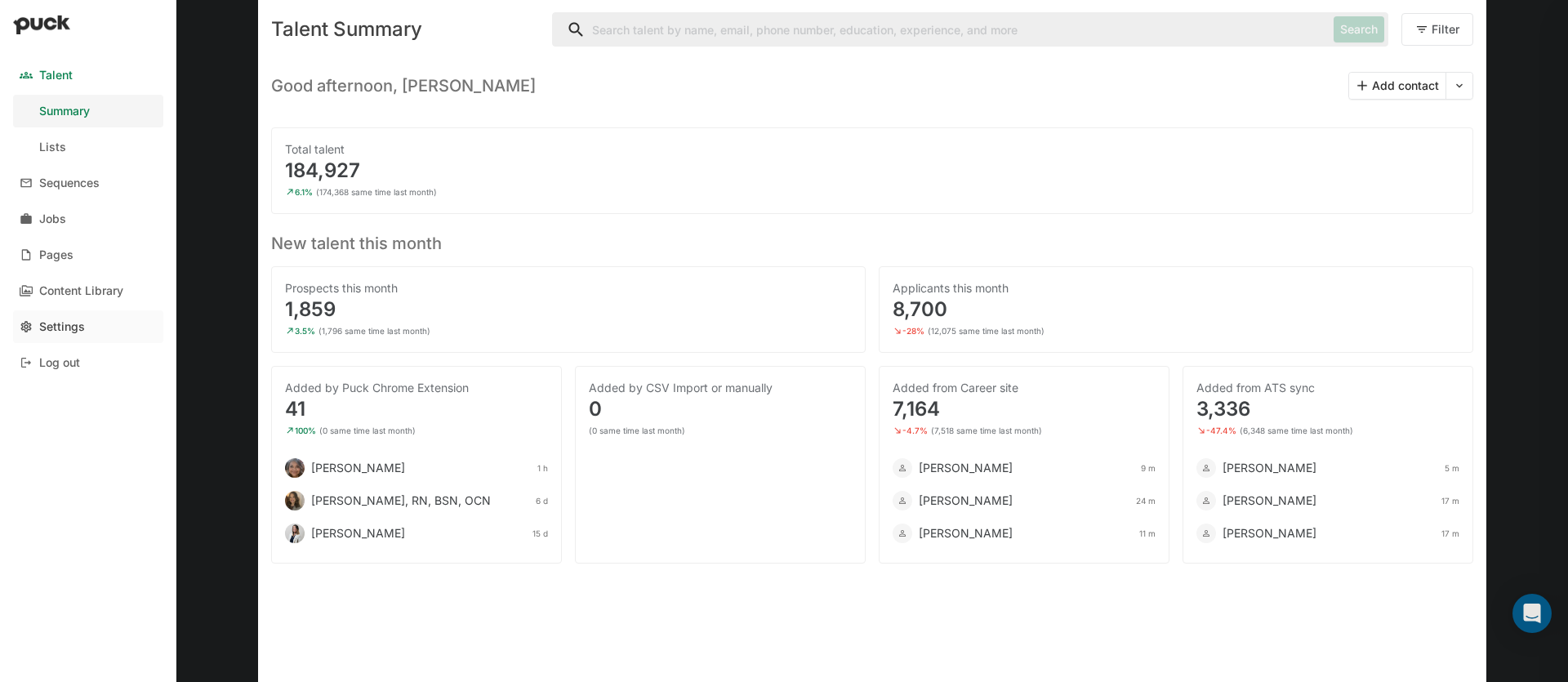 click on "Settings" at bounding box center (62, 327) 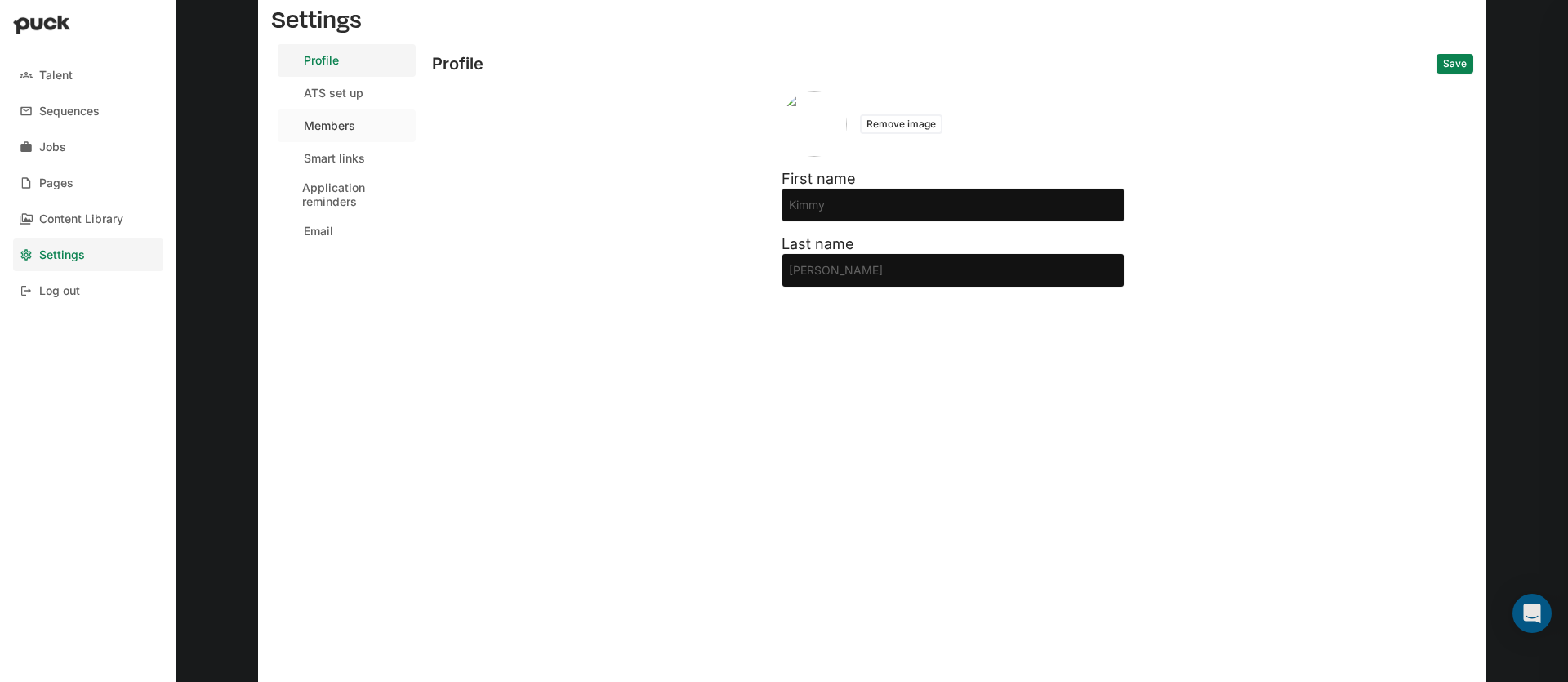 click on "Members" at bounding box center (346, 126) 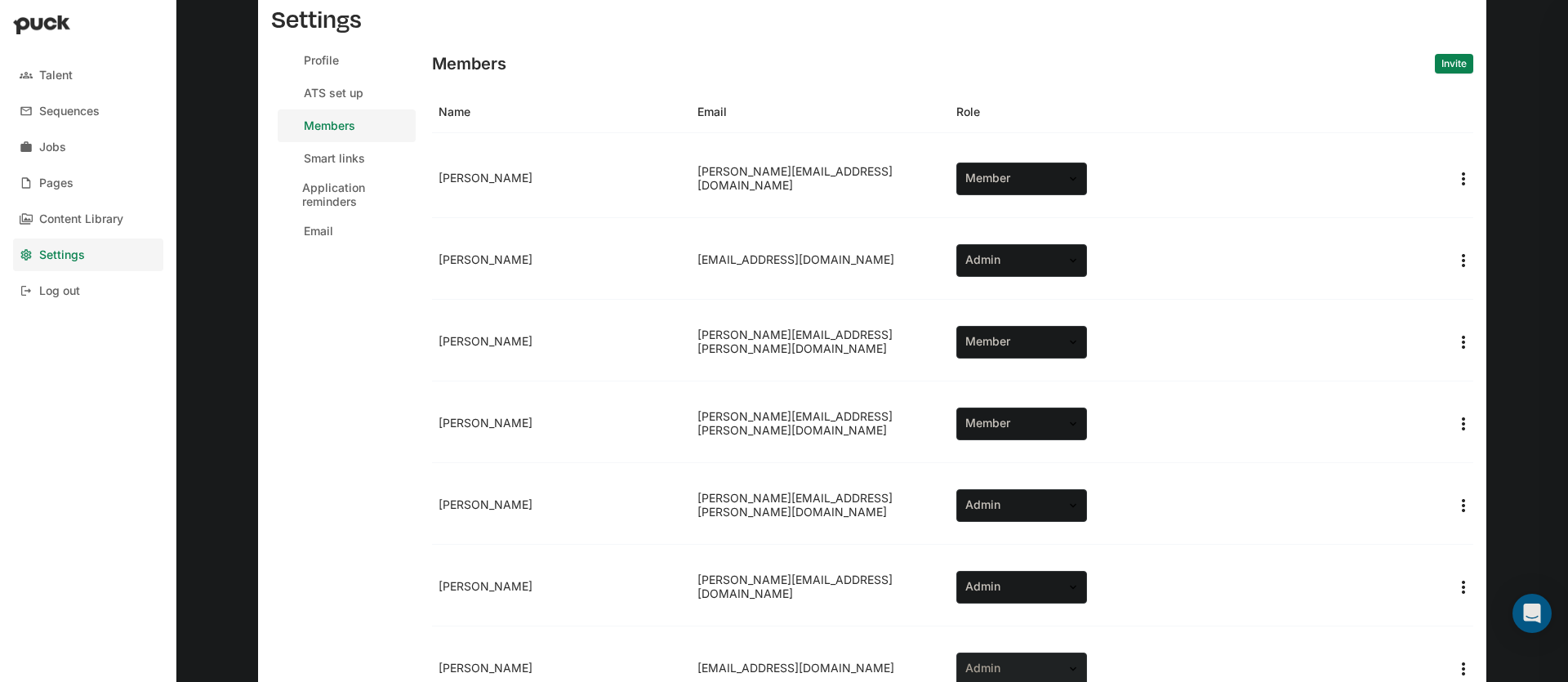 click on "Invite" at bounding box center (1454, 64) 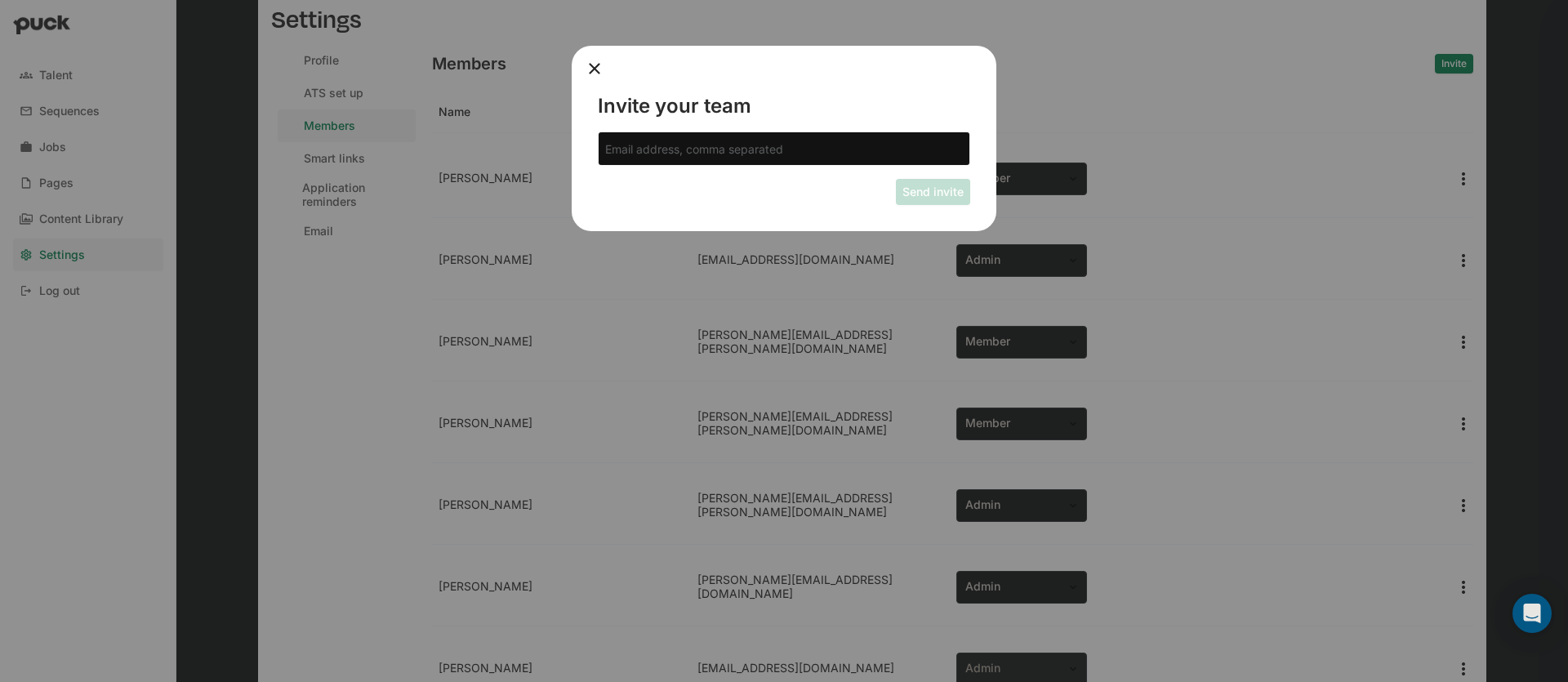 click at bounding box center (784, 149) 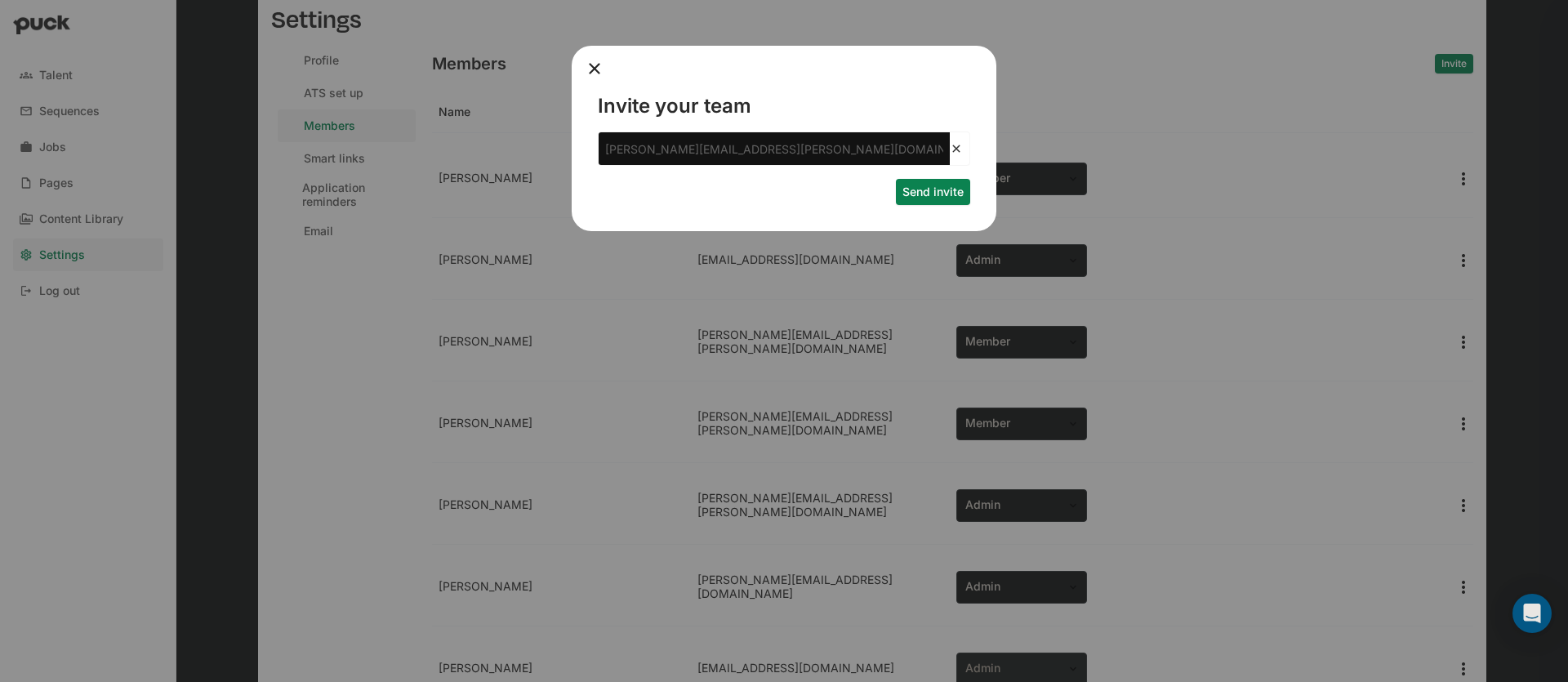 type on "[PERSON_NAME][EMAIL_ADDRESS][PERSON_NAME][DOMAIN_NAME]" 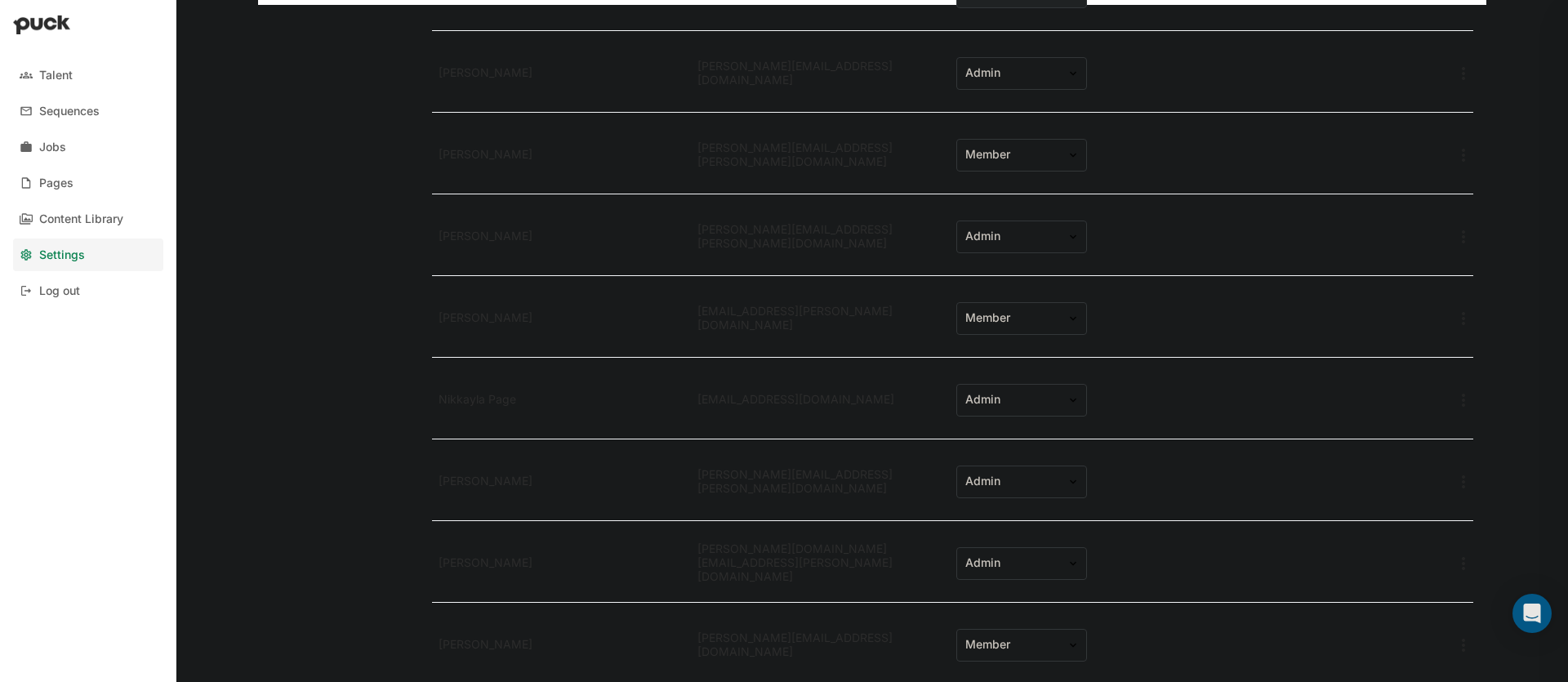 scroll, scrollTop: 1006, scrollLeft: 0, axis: vertical 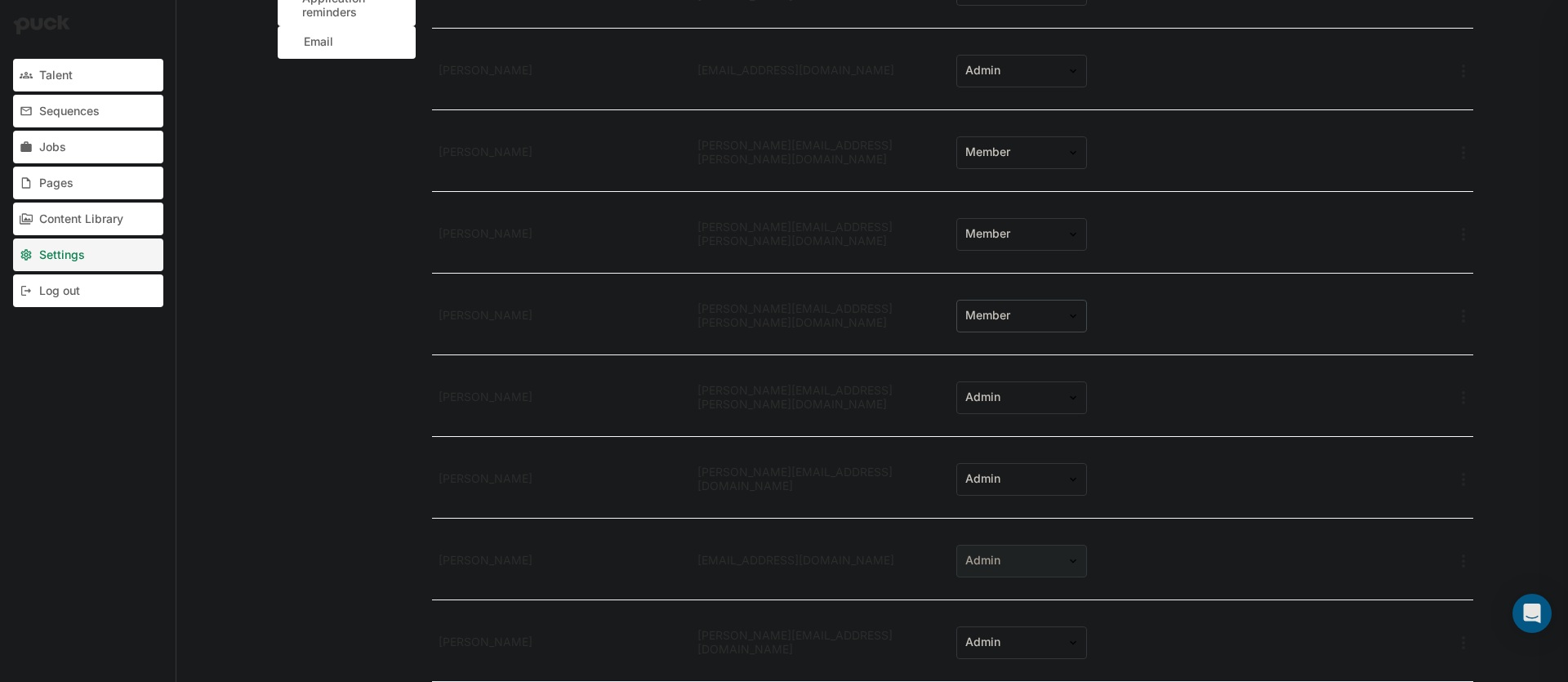 click on "Member" at bounding box center (1012, 315) 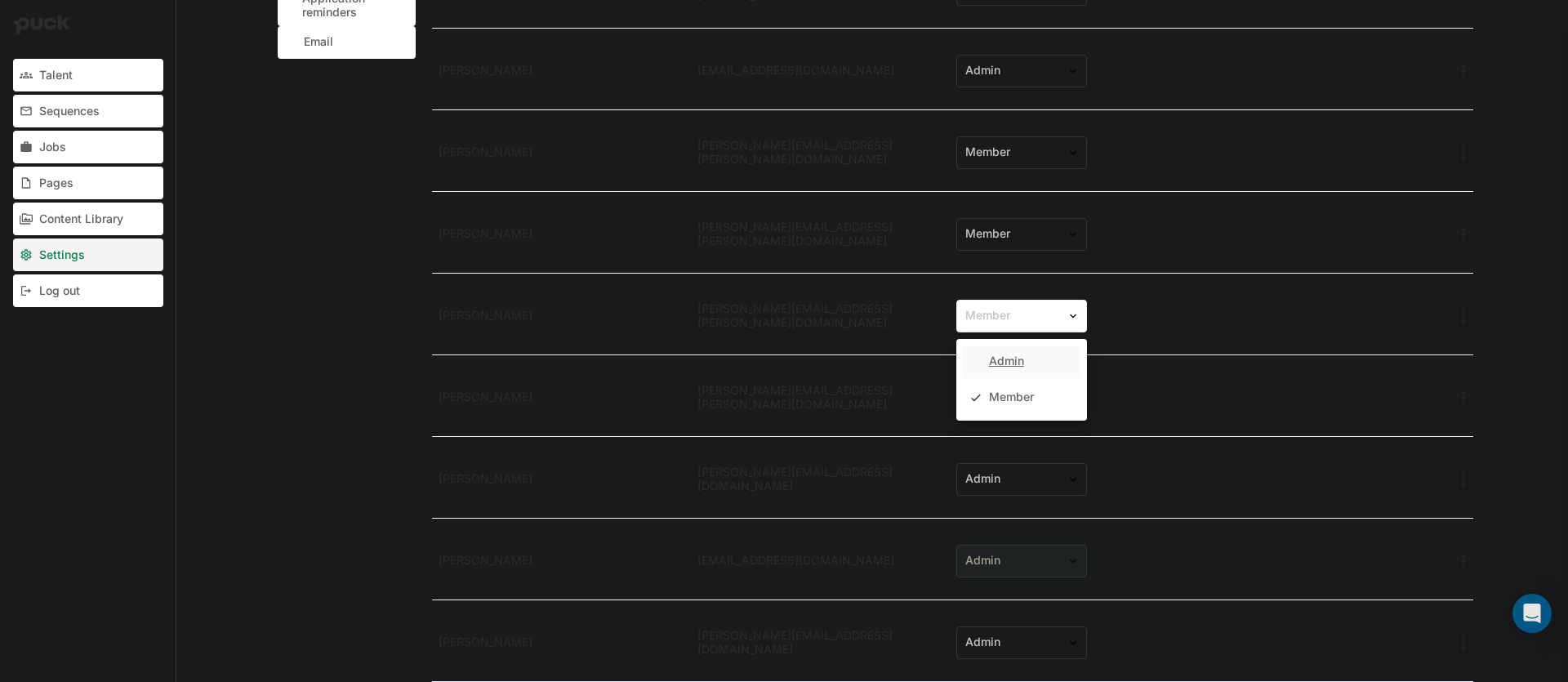 click on "Admin" at bounding box center (1006, 361) 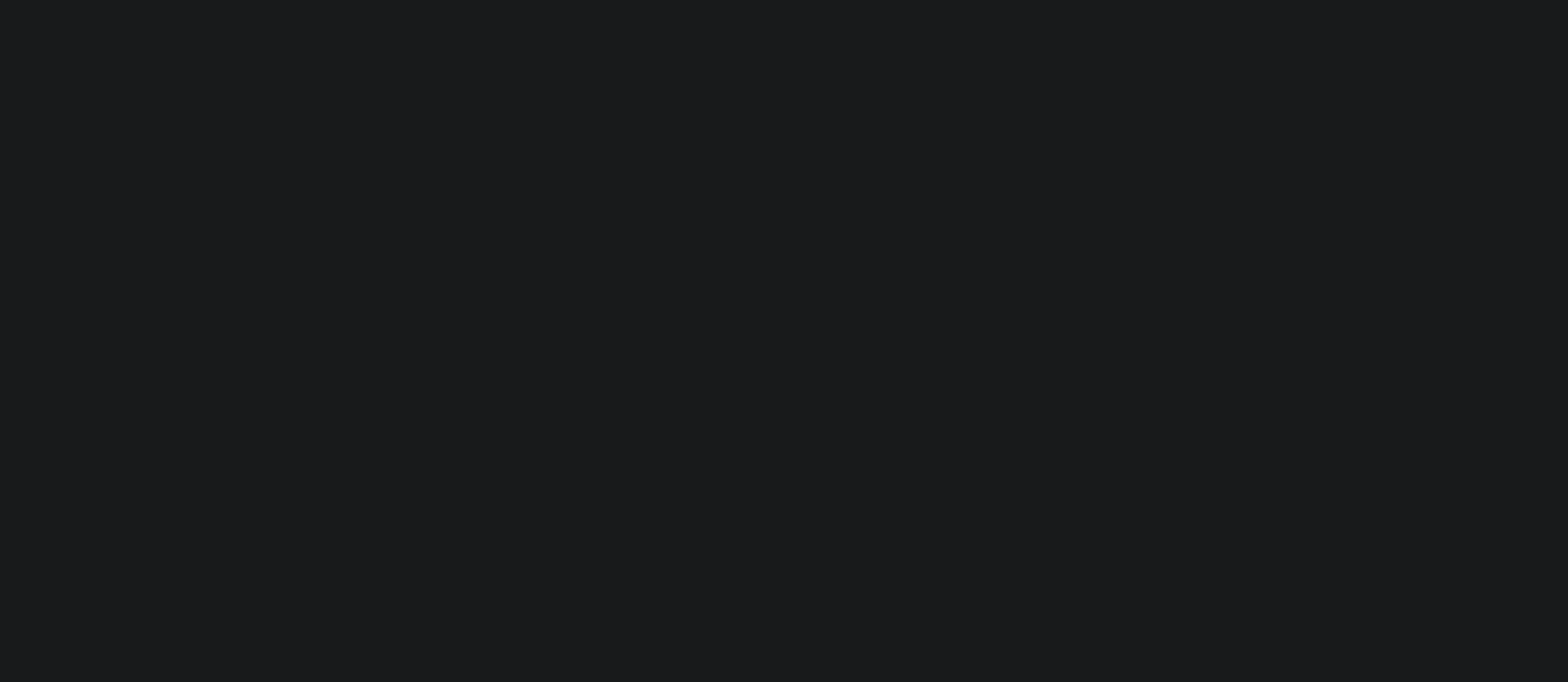 scroll, scrollTop: 0, scrollLeft: 0, axis: both 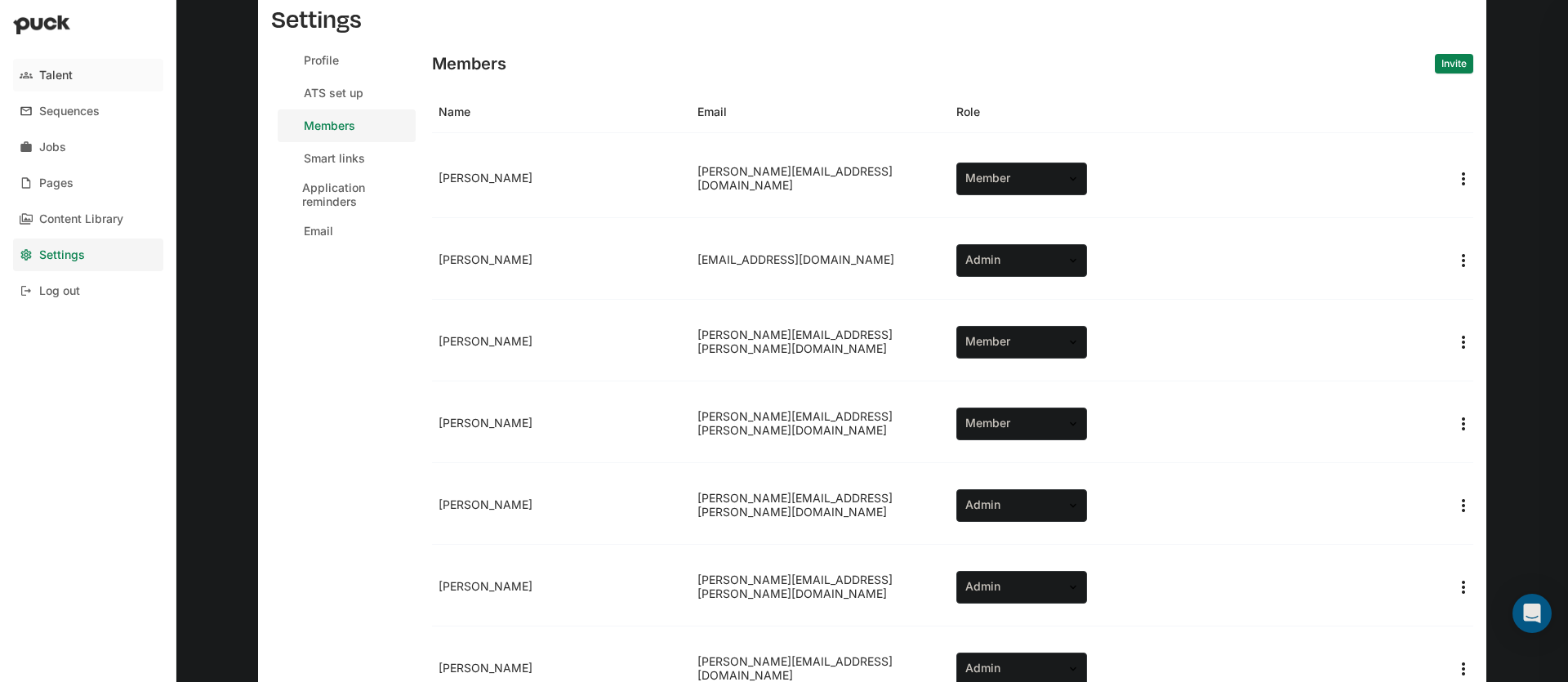 click on "Talent" at bounding box center (56, 75) 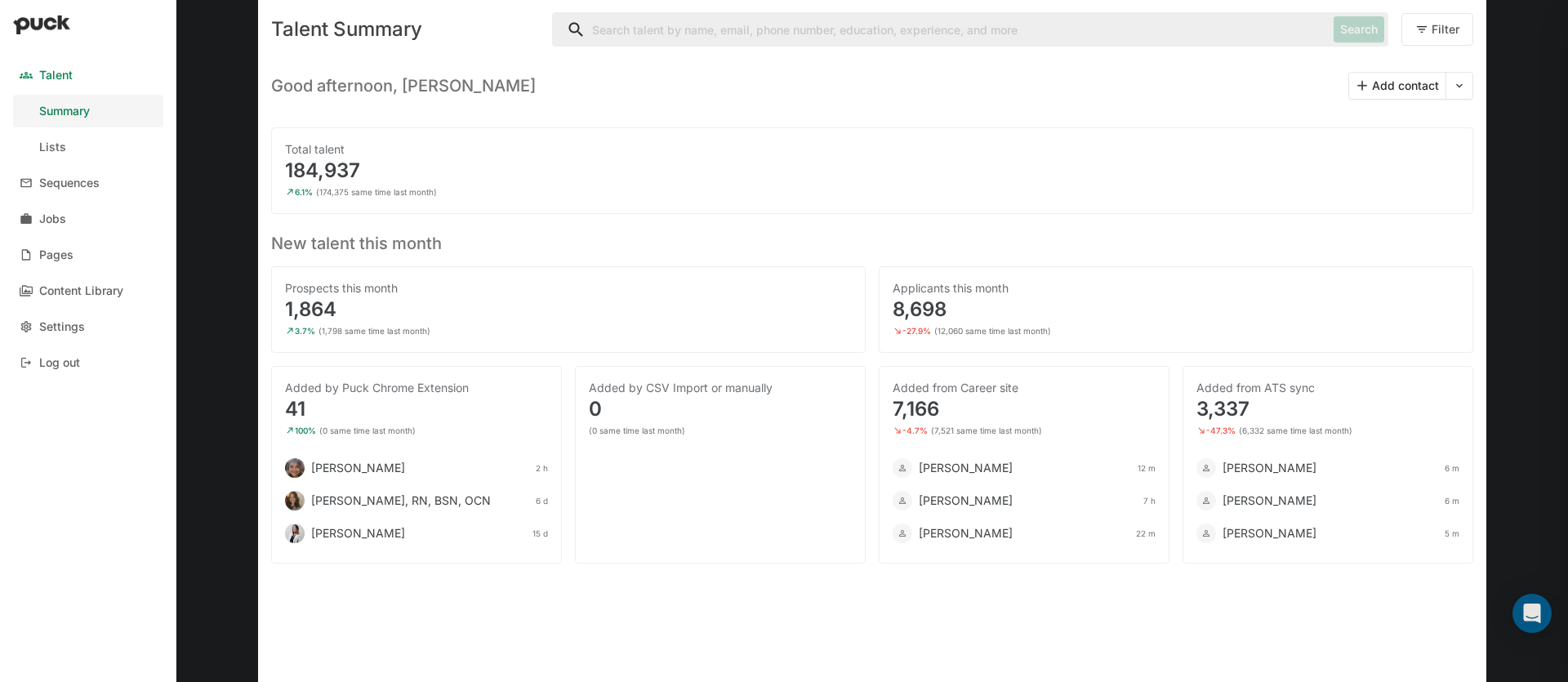 click on "1,864" at bounding box center [568, 310] 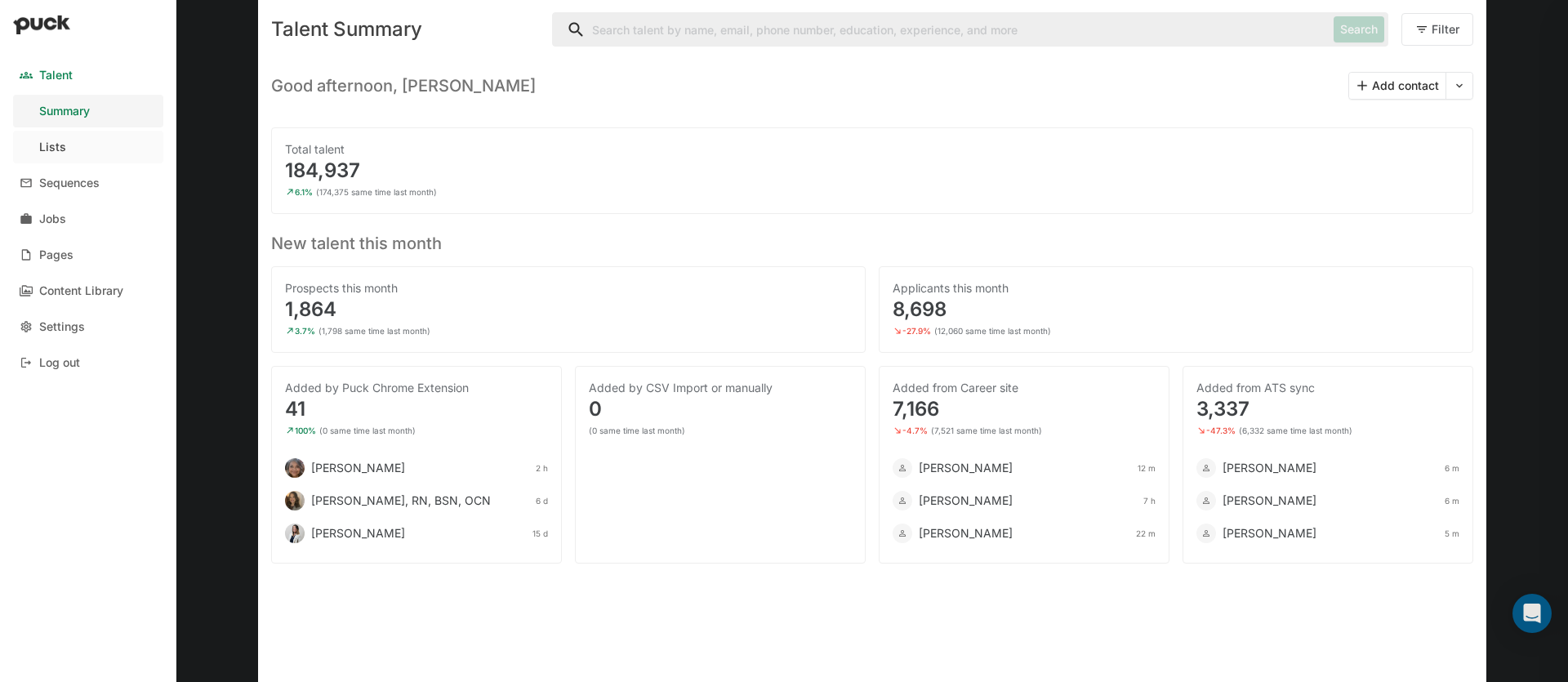 click on "Lists" at bounding box center (88, 147) 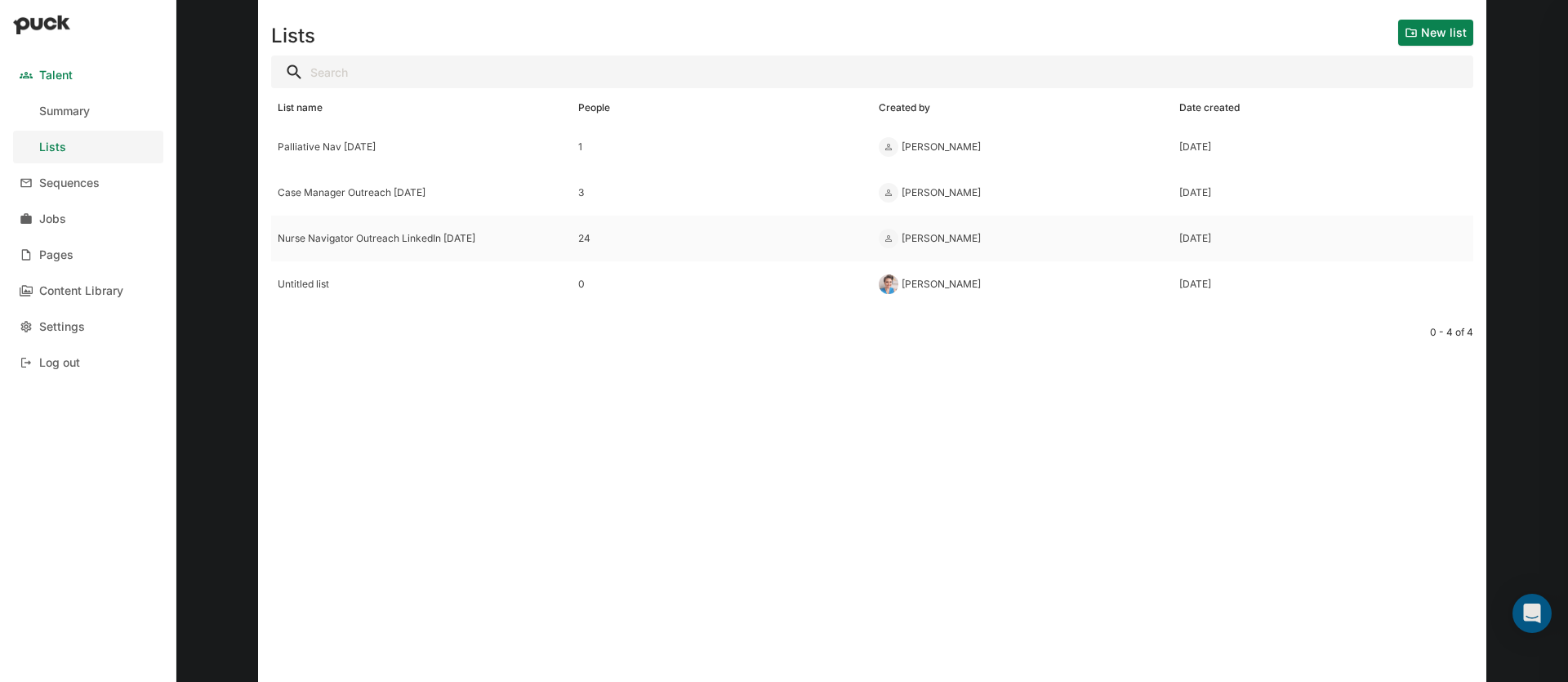 click on "Nurse Navigator Outreach LinkedIn [DATE]" at bounding box center [421, 238] 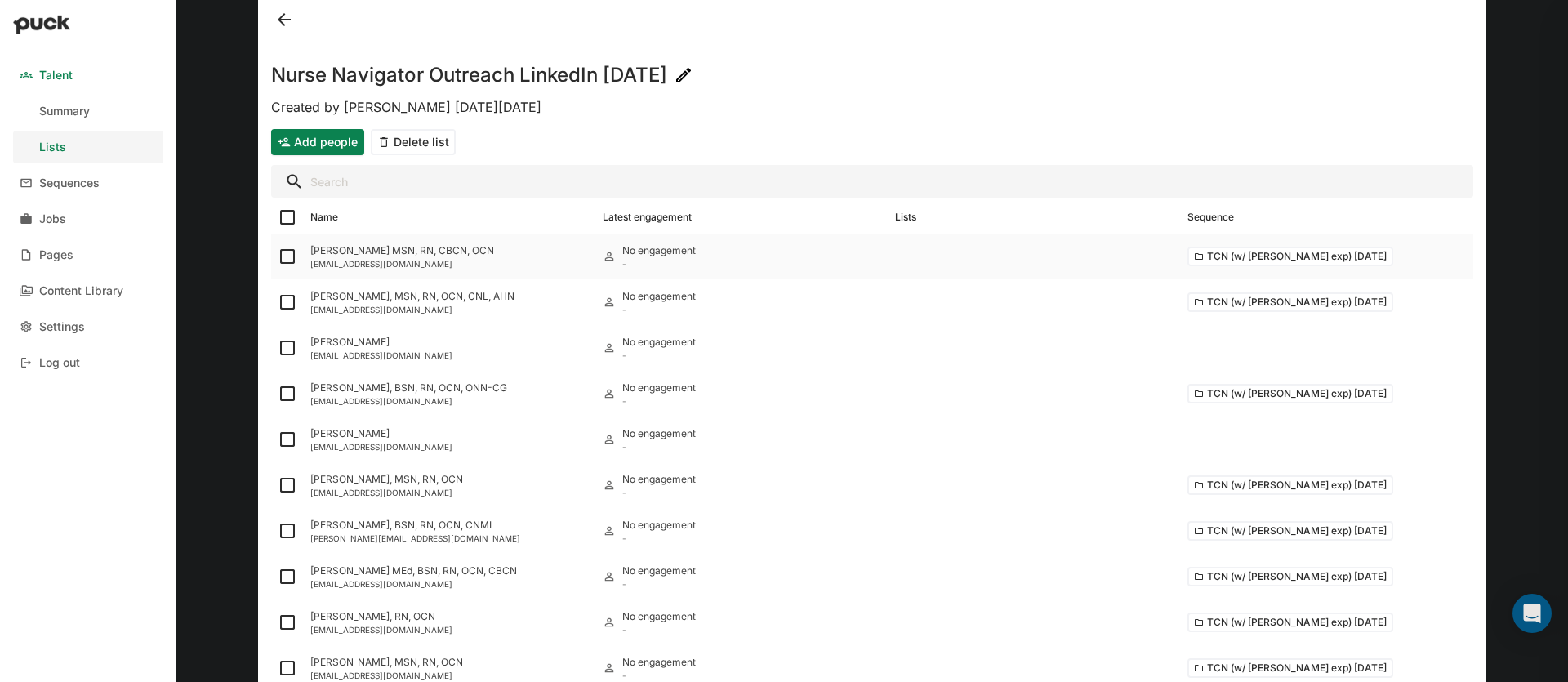 click on "[PERSON_NAME] MSN, RN, CBCN, OCN" at bounding box center (450, 251) 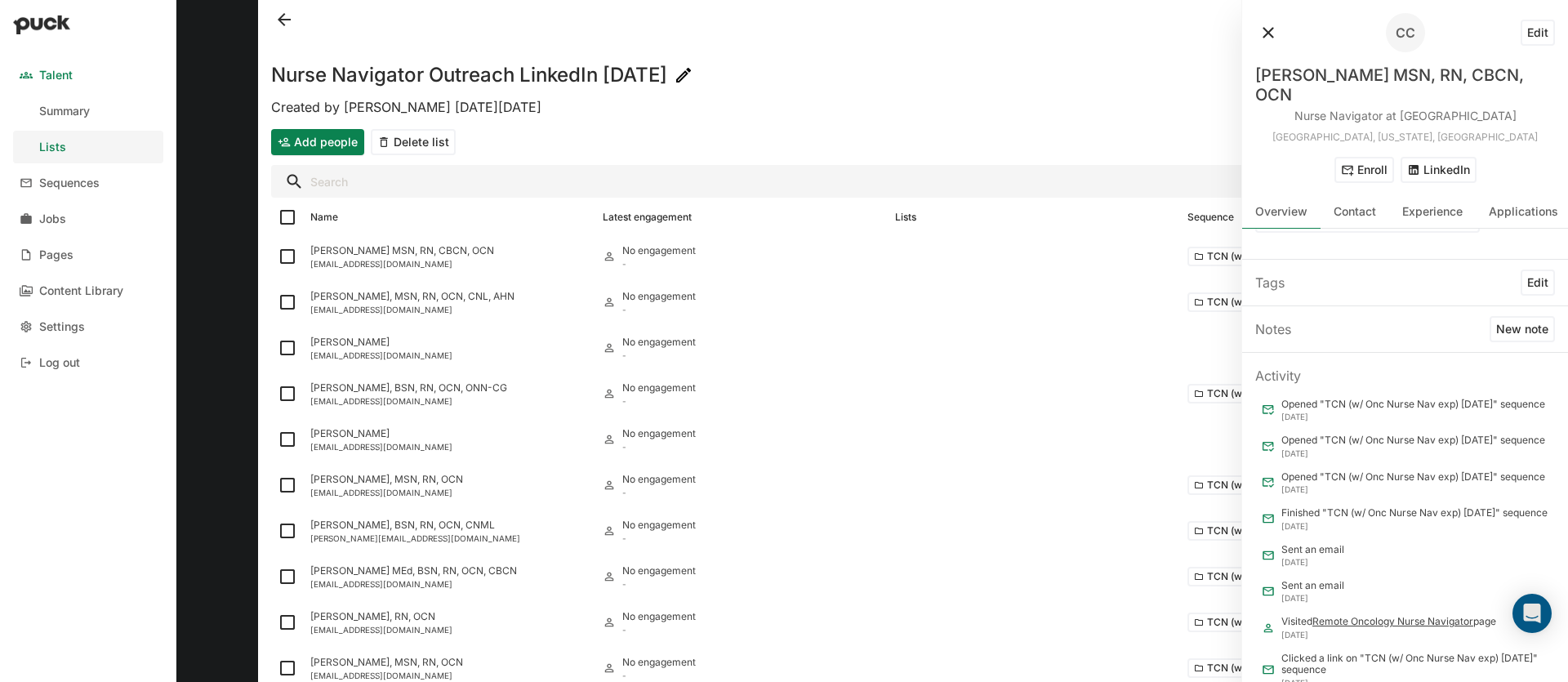 scroll, scrollTop: 0, scrollLeft: 0, axis: both 